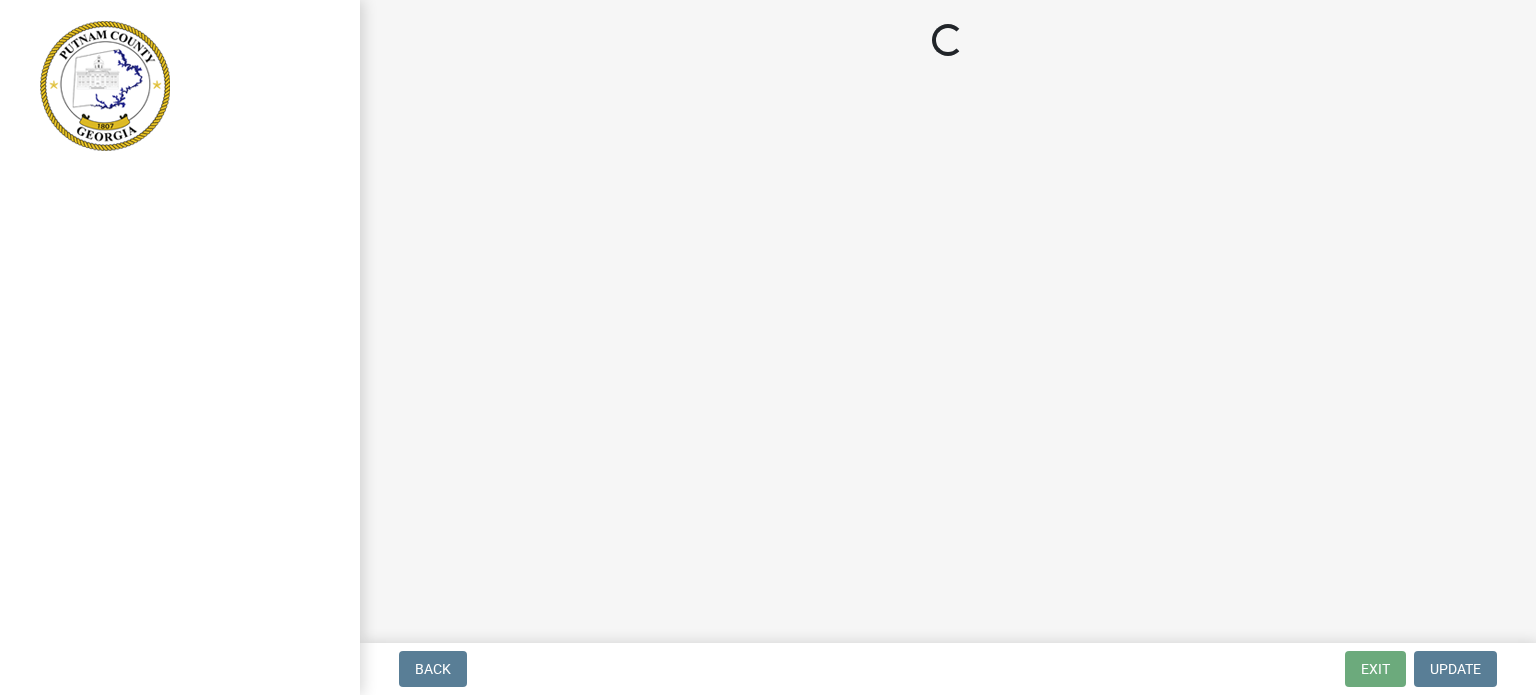 scroll, scrollTop: 0, scrollLeft: 0, axis: both 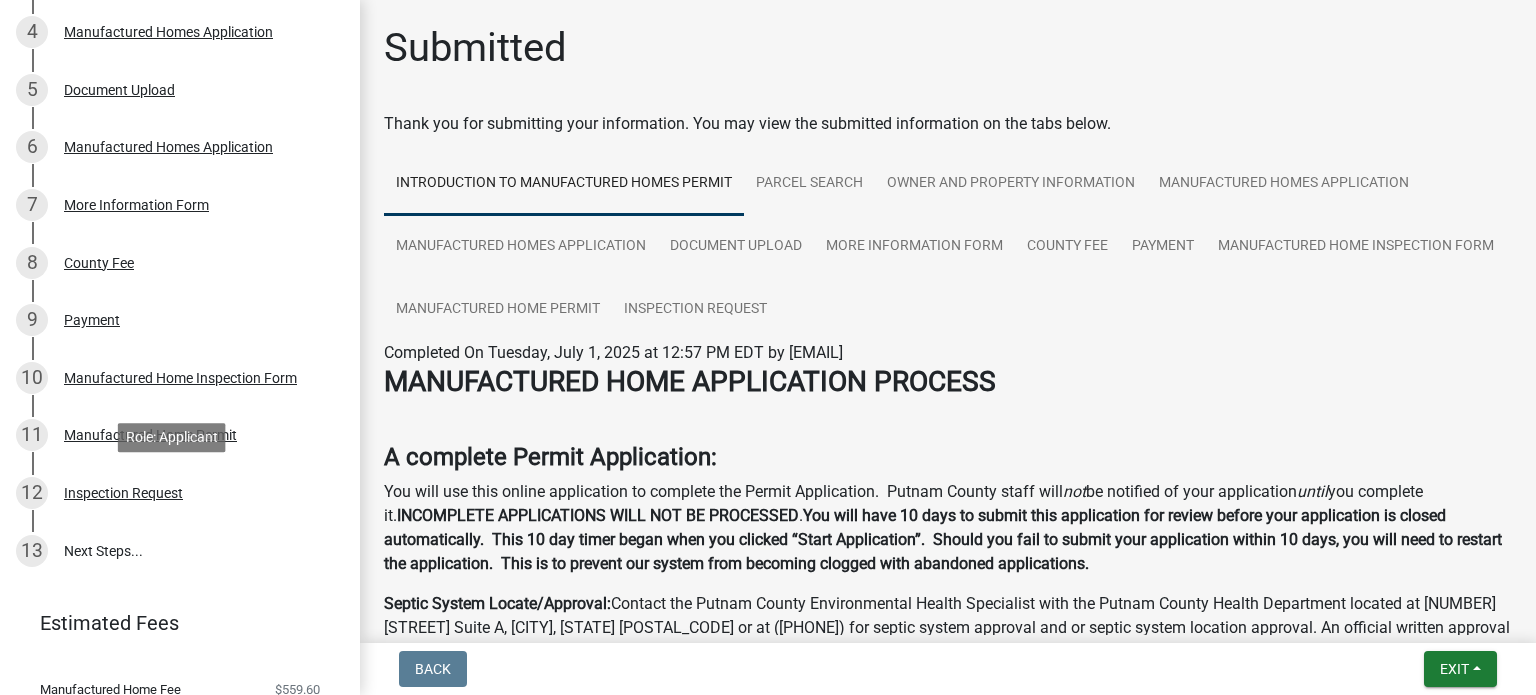 click on "Inspection Request" at bounding box center [123, 493] 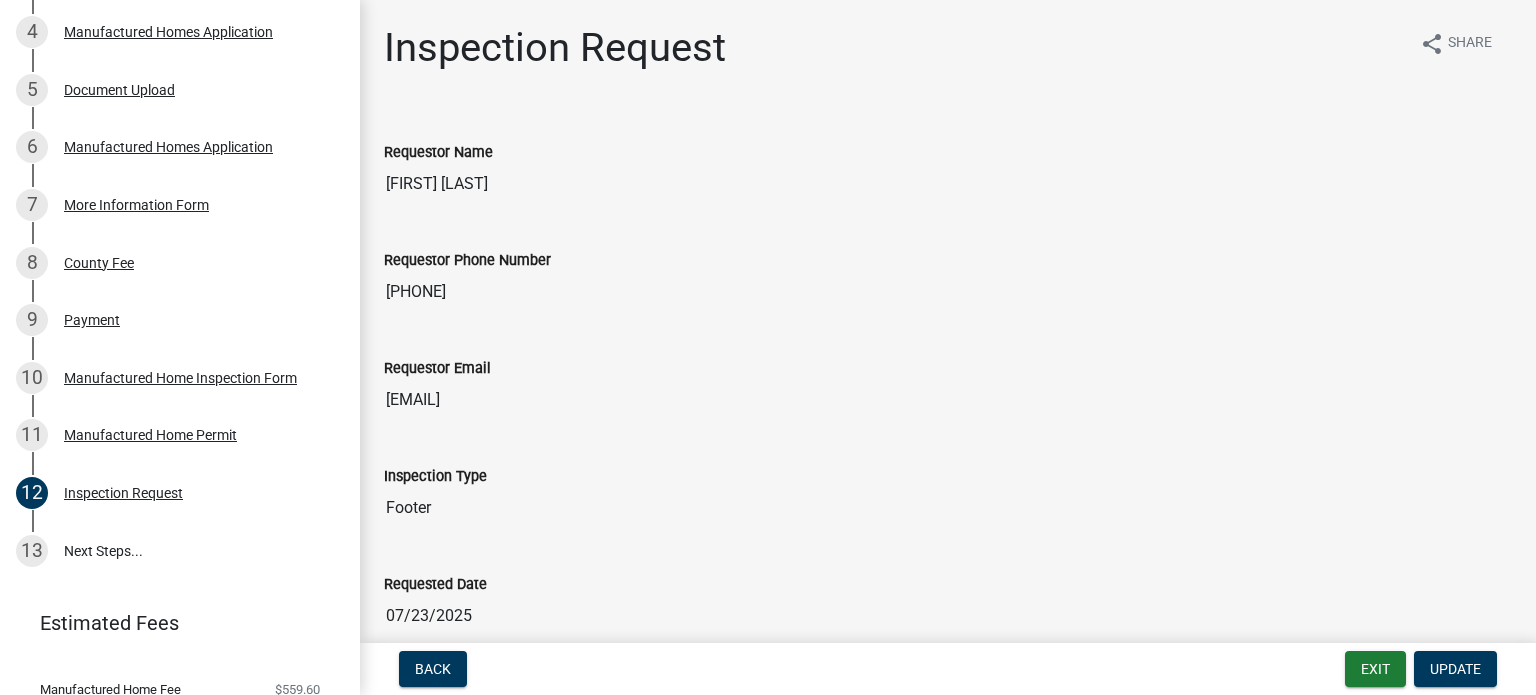 scroll, scrollTop: 344, scrollLeft: 0, axis: vertical 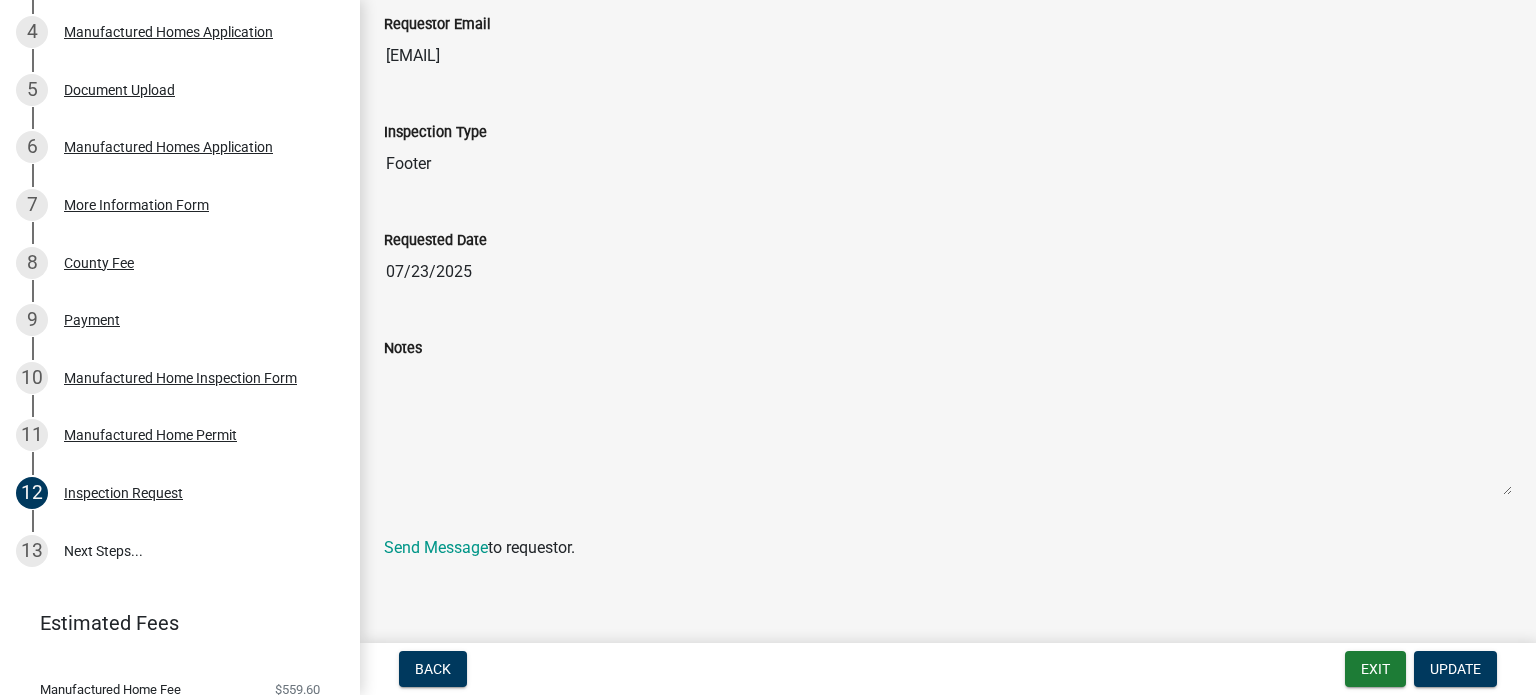 click on "07/23/2025" at bounding box center (948, 272) 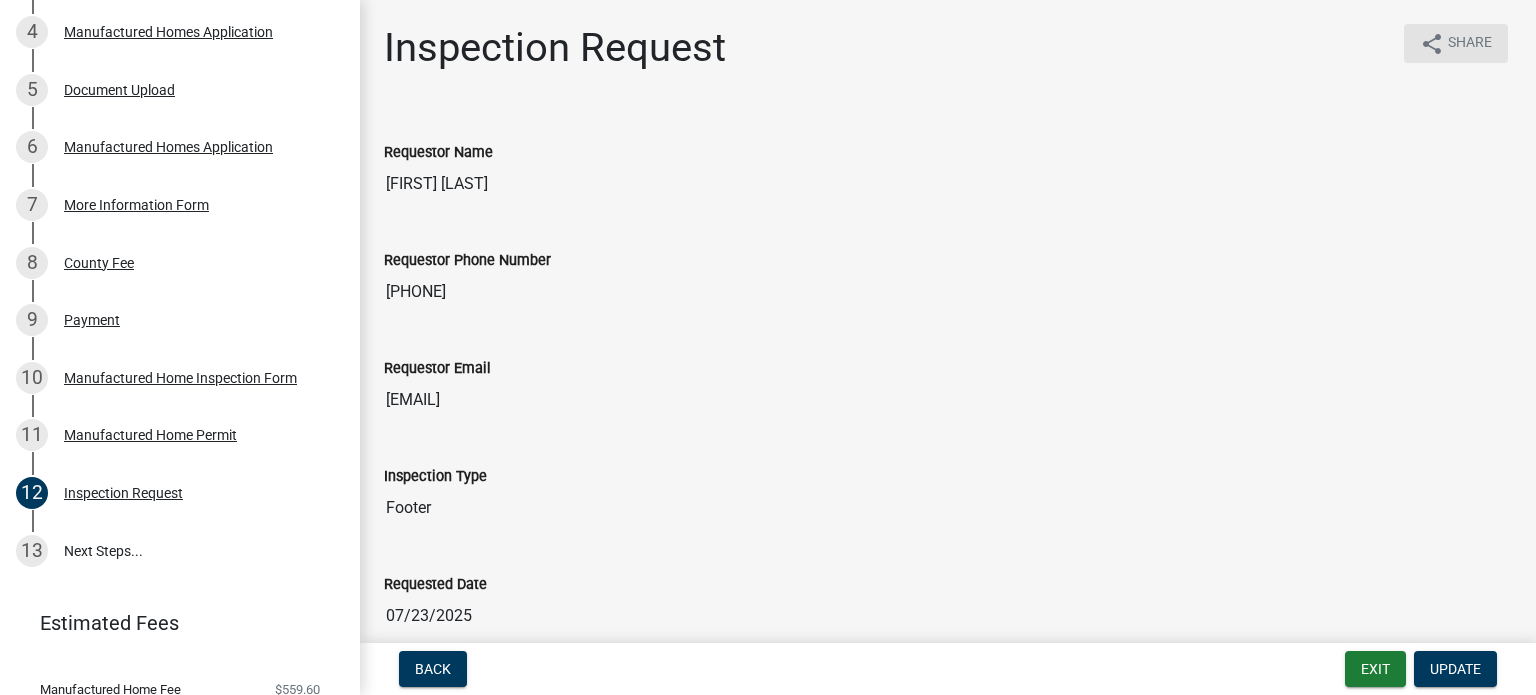 click on "Share" 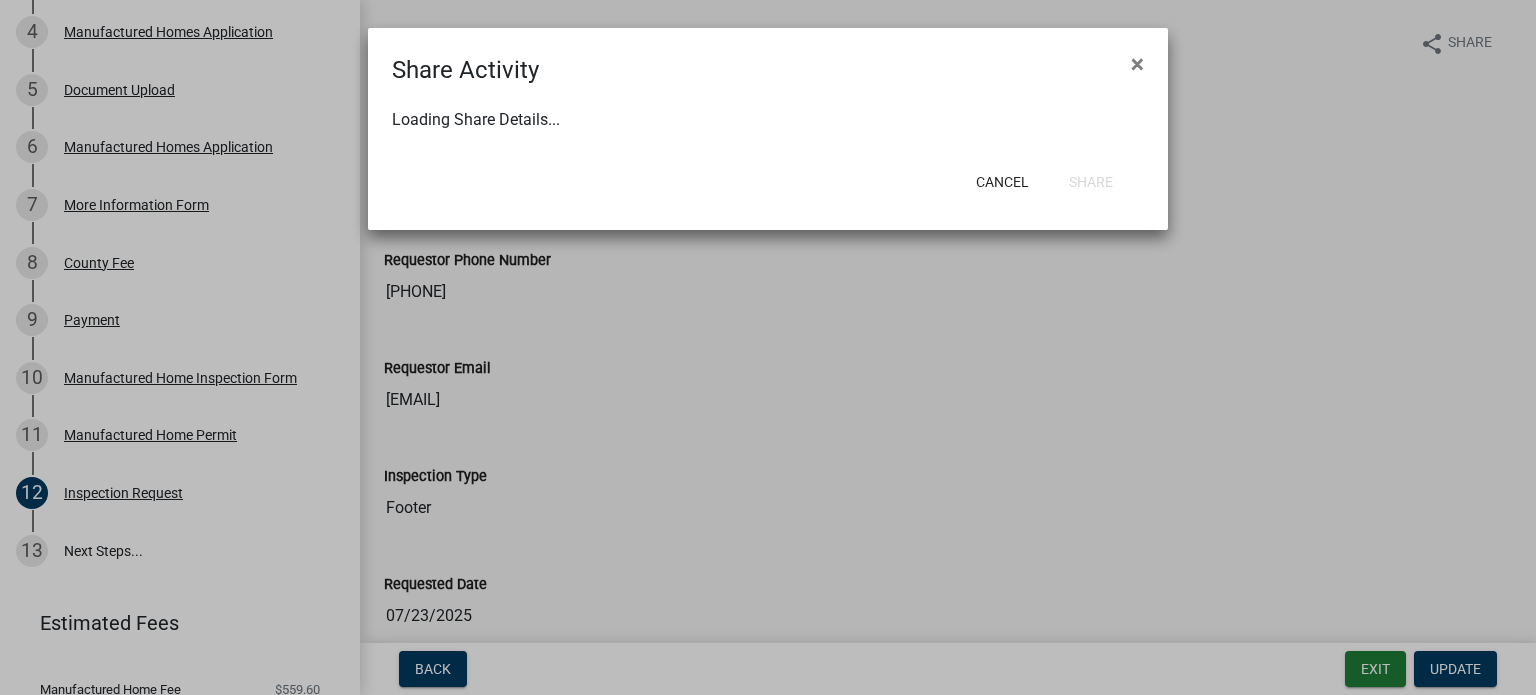 select on "1" 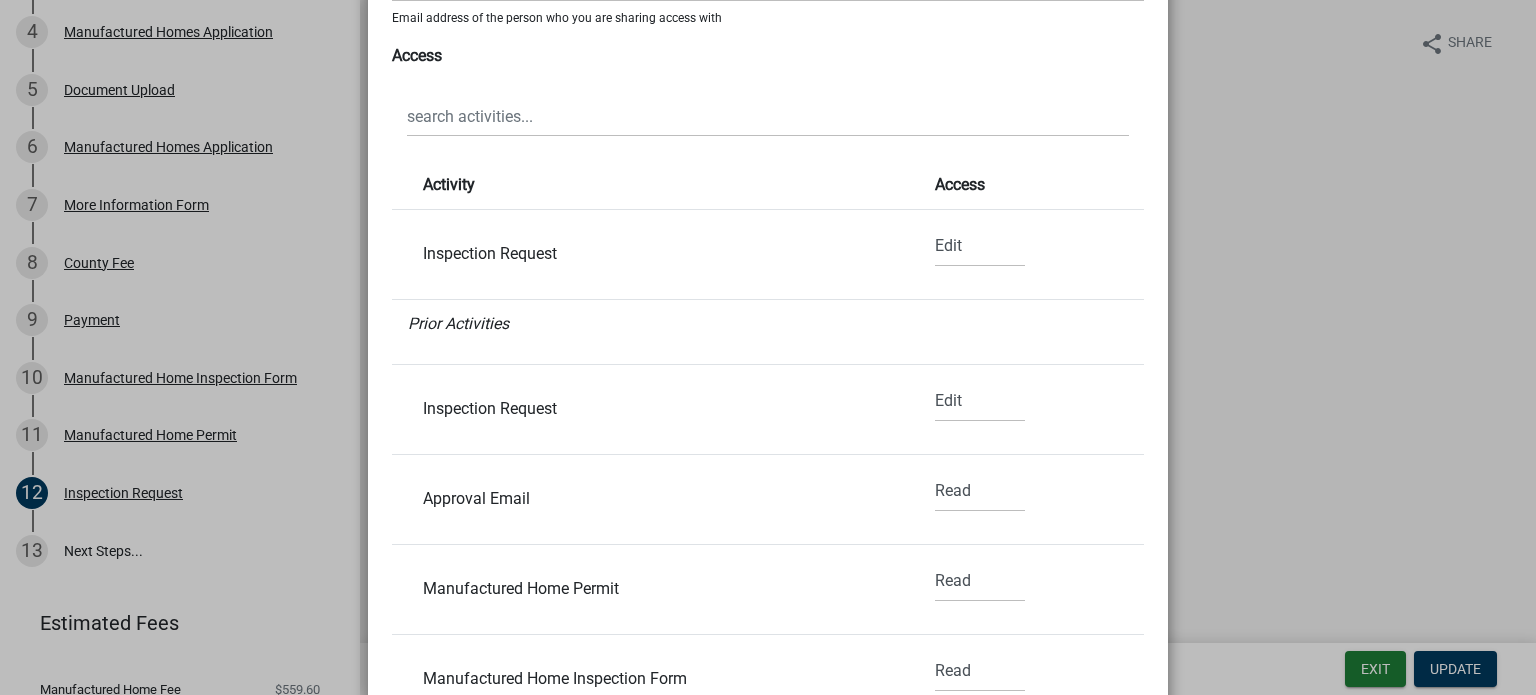 scroll, scrollTop: 308, scrollLeft: 0, axis: vertical 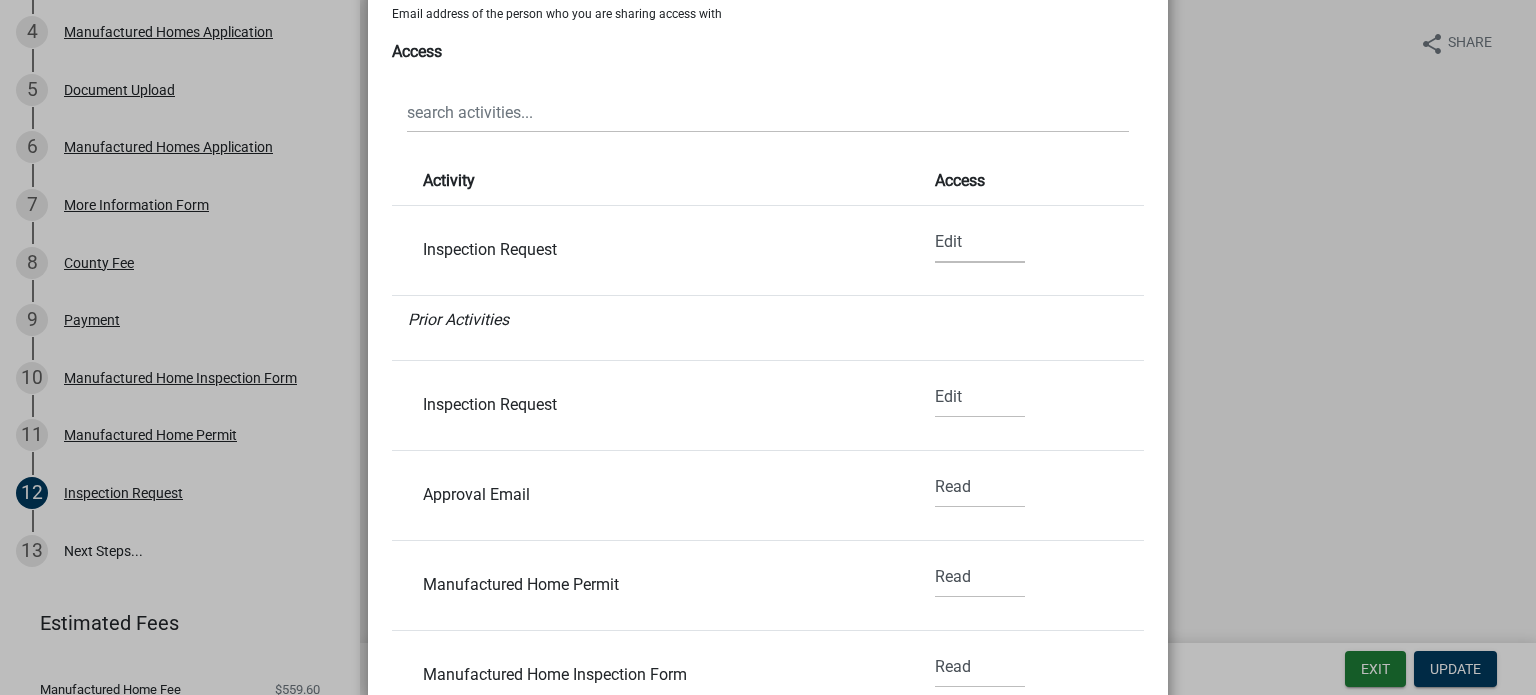 click on "None Read Edit" at bounding box center (980, 242) 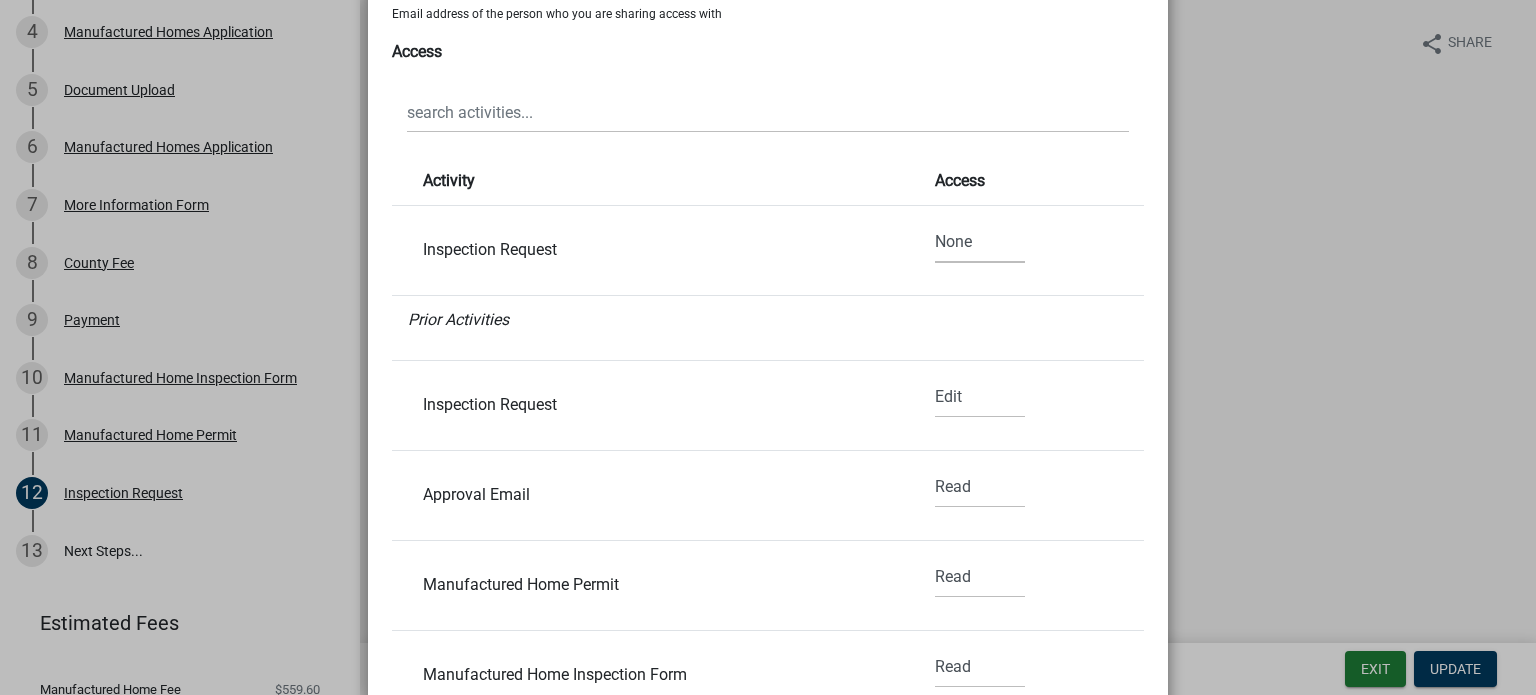 click on "None Read Edit" at bounding box center (980, 242) 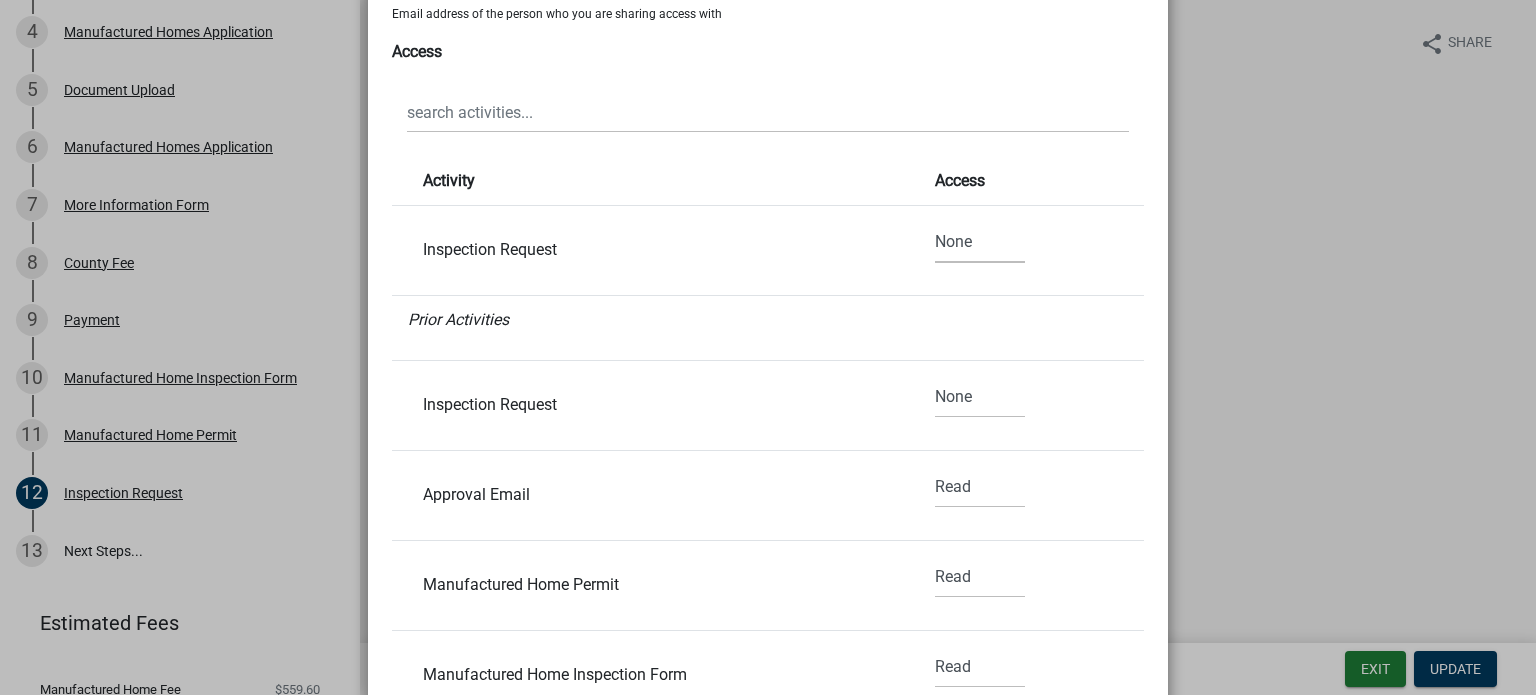 click on "None Read Edit" at bounding box center [980, 242] 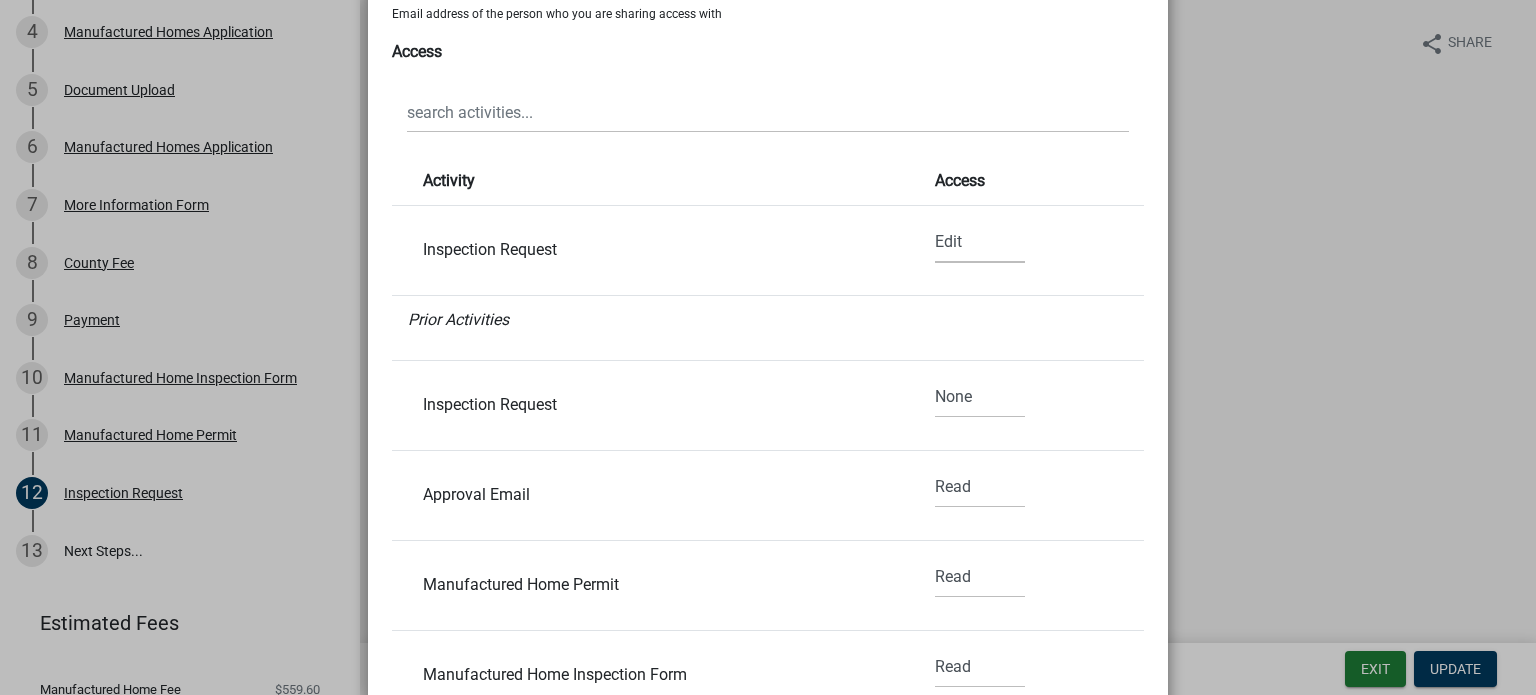 click on "None Read Edit" at bounding box center [980, 242] 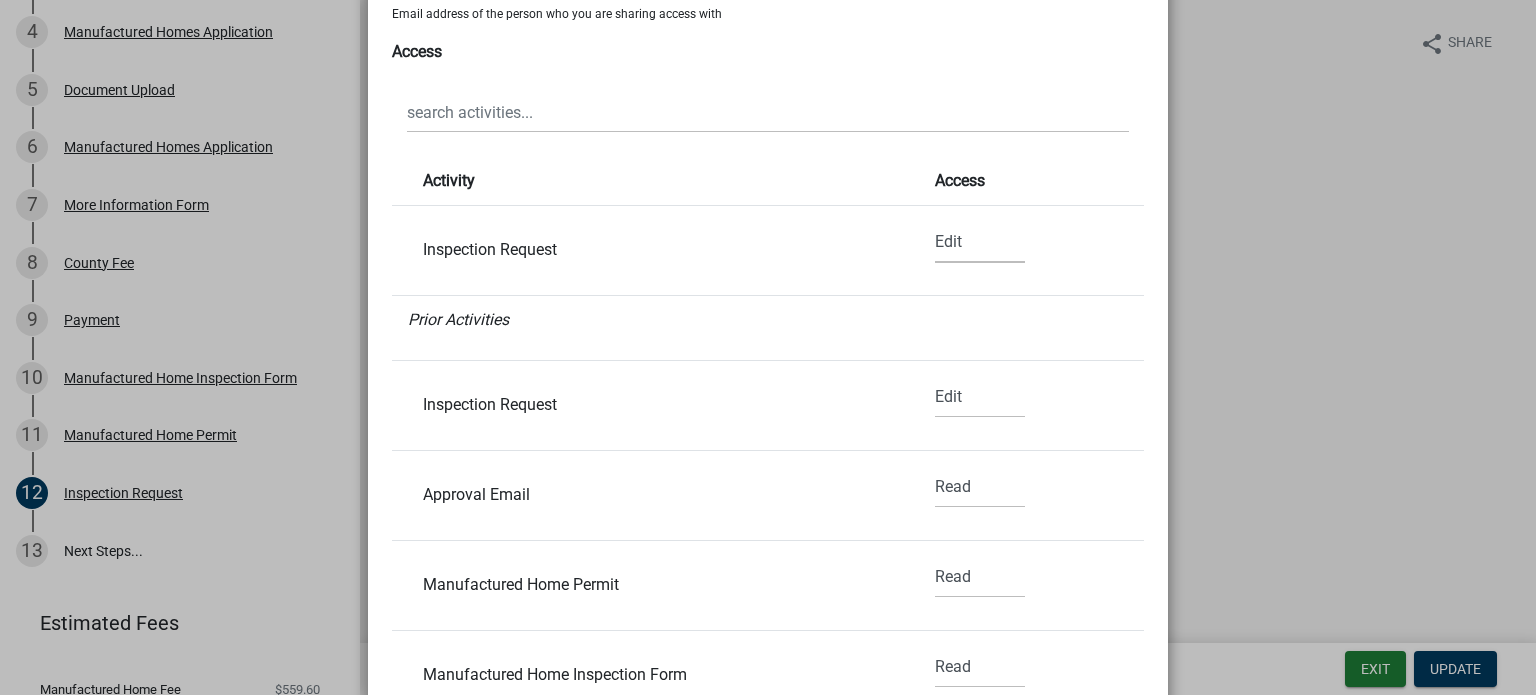 scroll, scrollTop: 0, scrollLeft: 0, axis: both 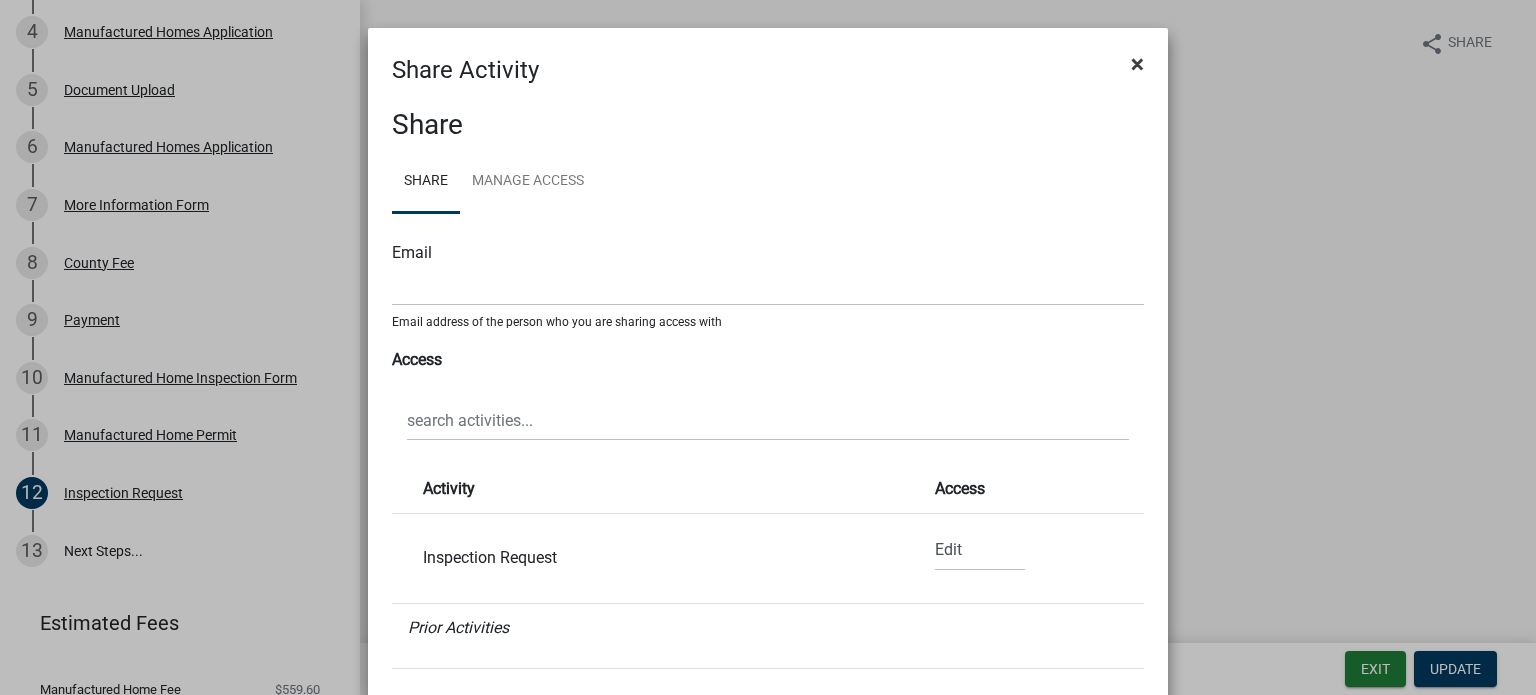 click on "×" 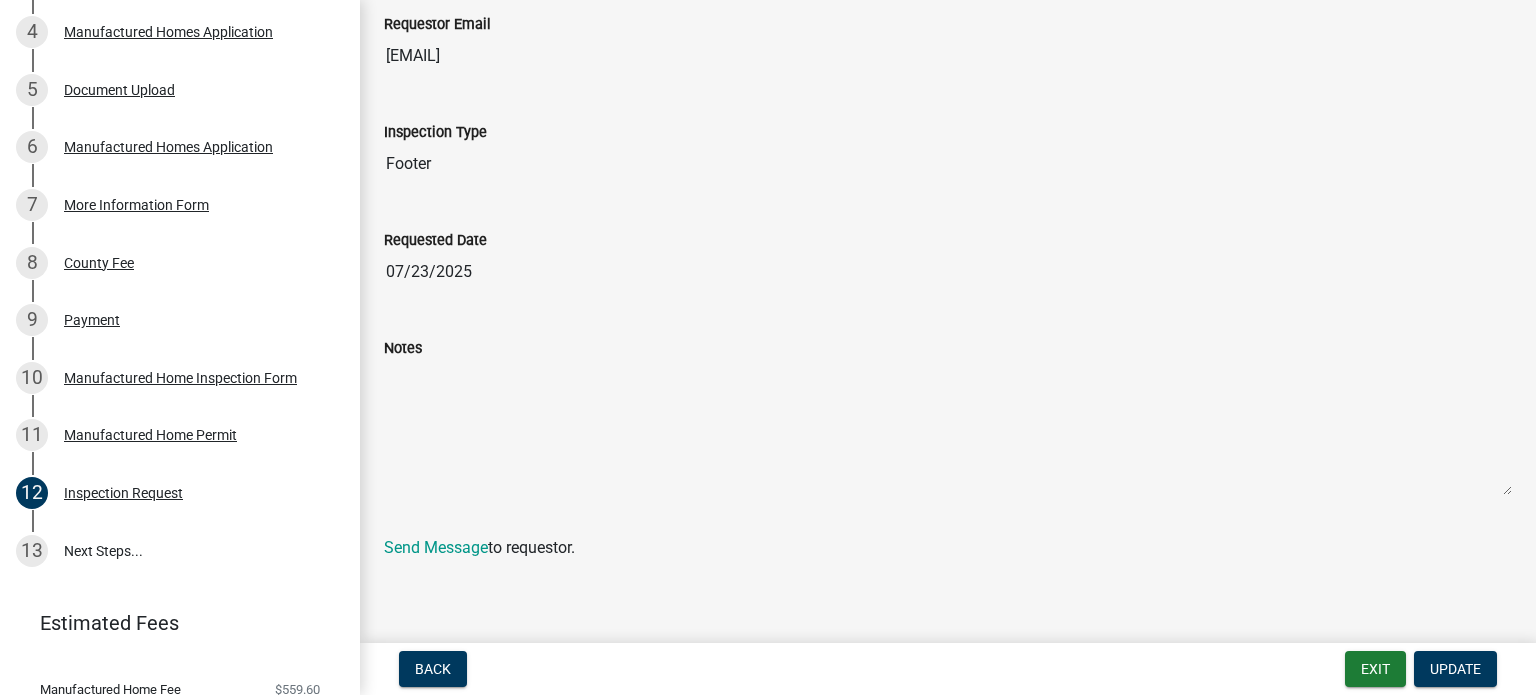 scroll, scrollTop: 0, scrollLeft: 0, axis: both 